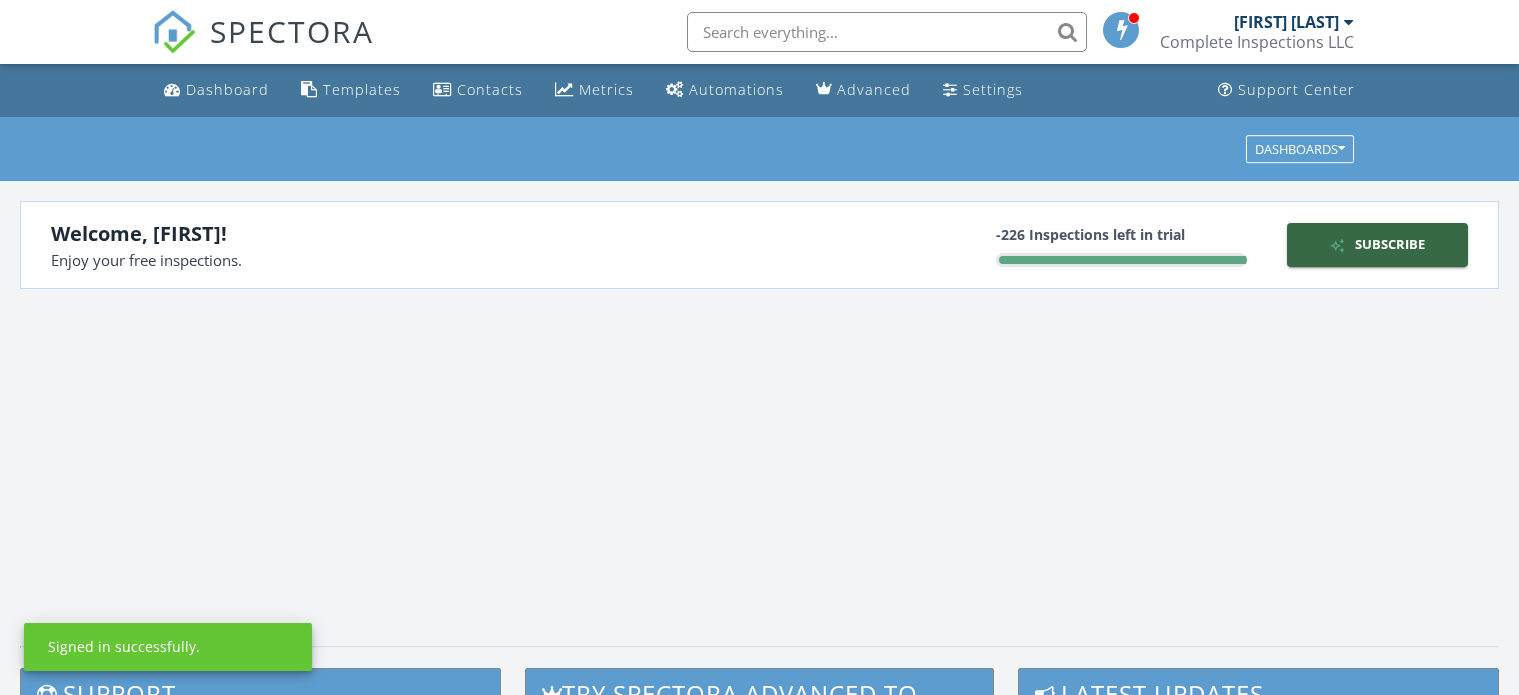 scroll, scrollTop: 0, scrollLeft: 0, axis: both 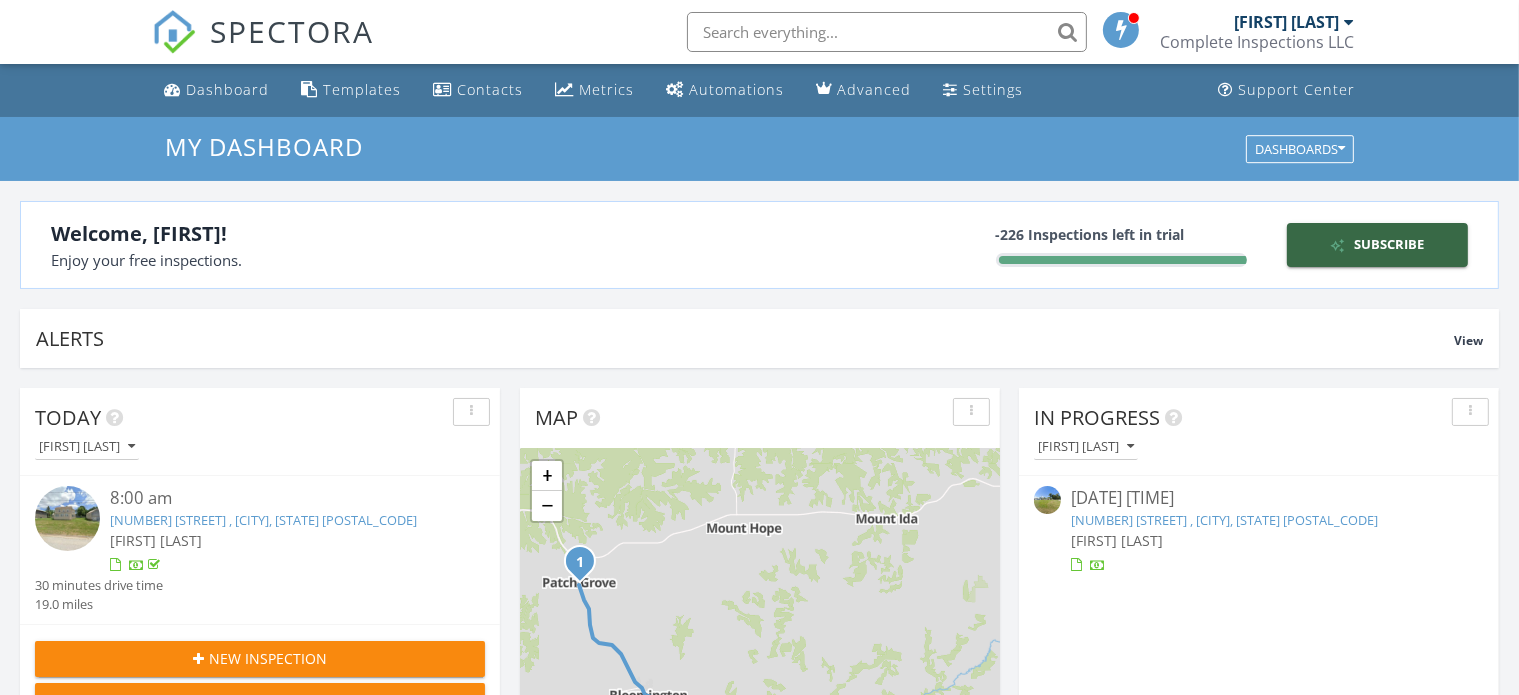click on "Complete Inspections LLC" at bounding box center [1257, 42] 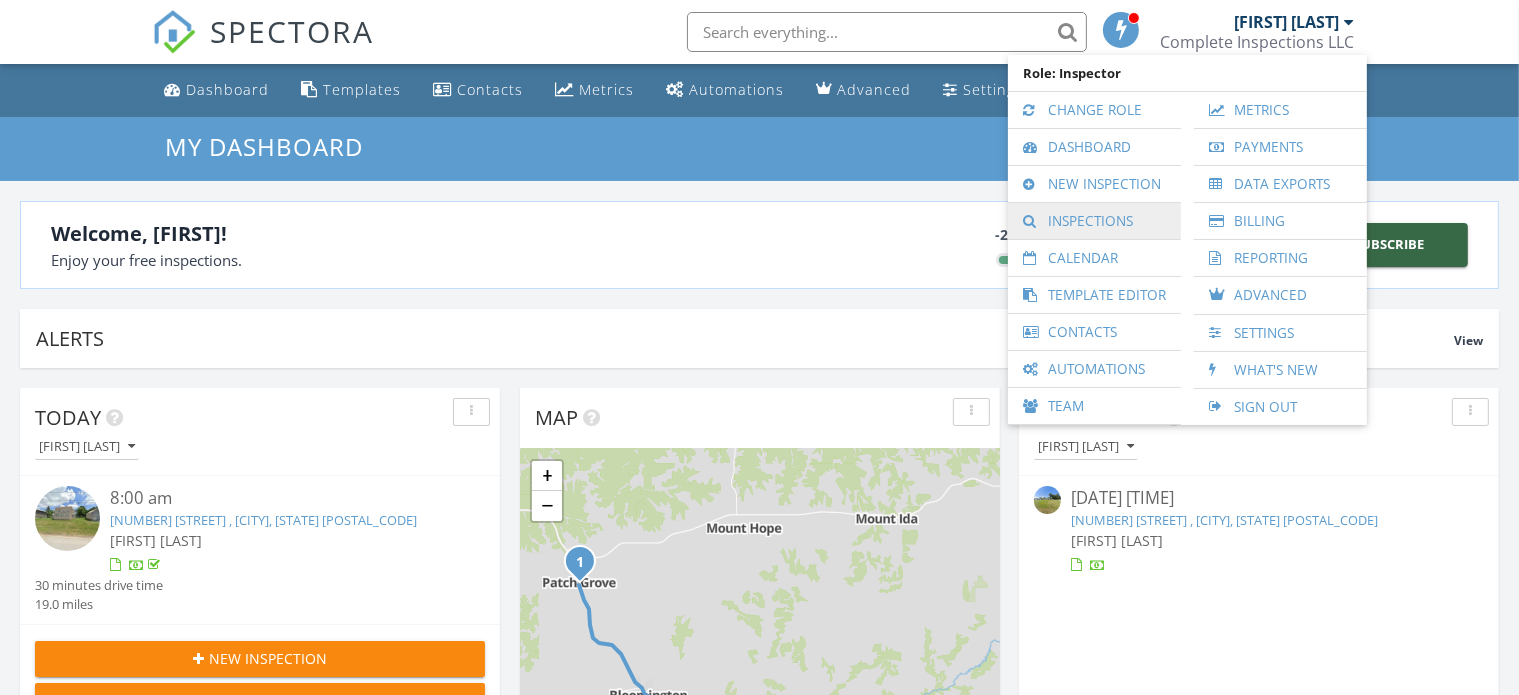 click on "Inspections" at bounding box center (1094, 221) 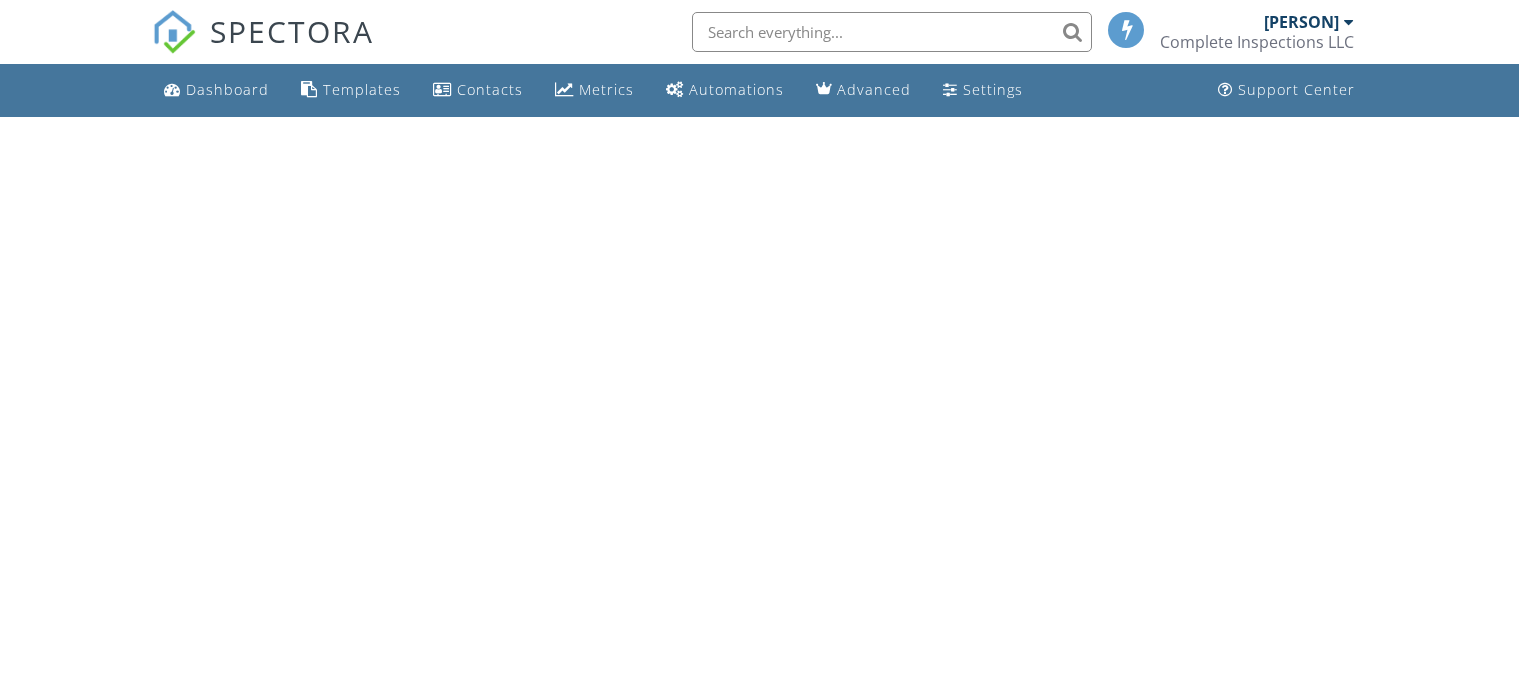 scroll, scrollTop: 0, scrollLeft: 0, axis: both 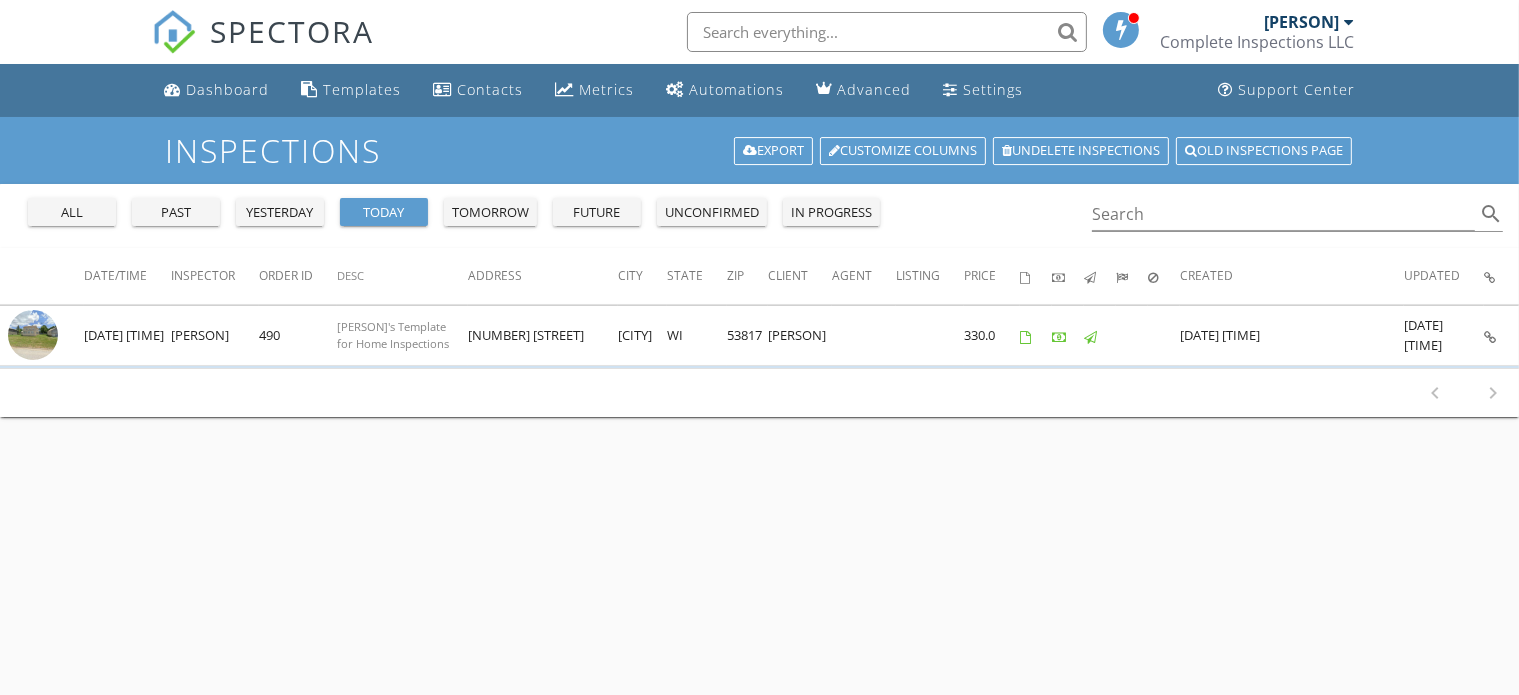 click on "tomorrow" at bounding box center [490, 213] 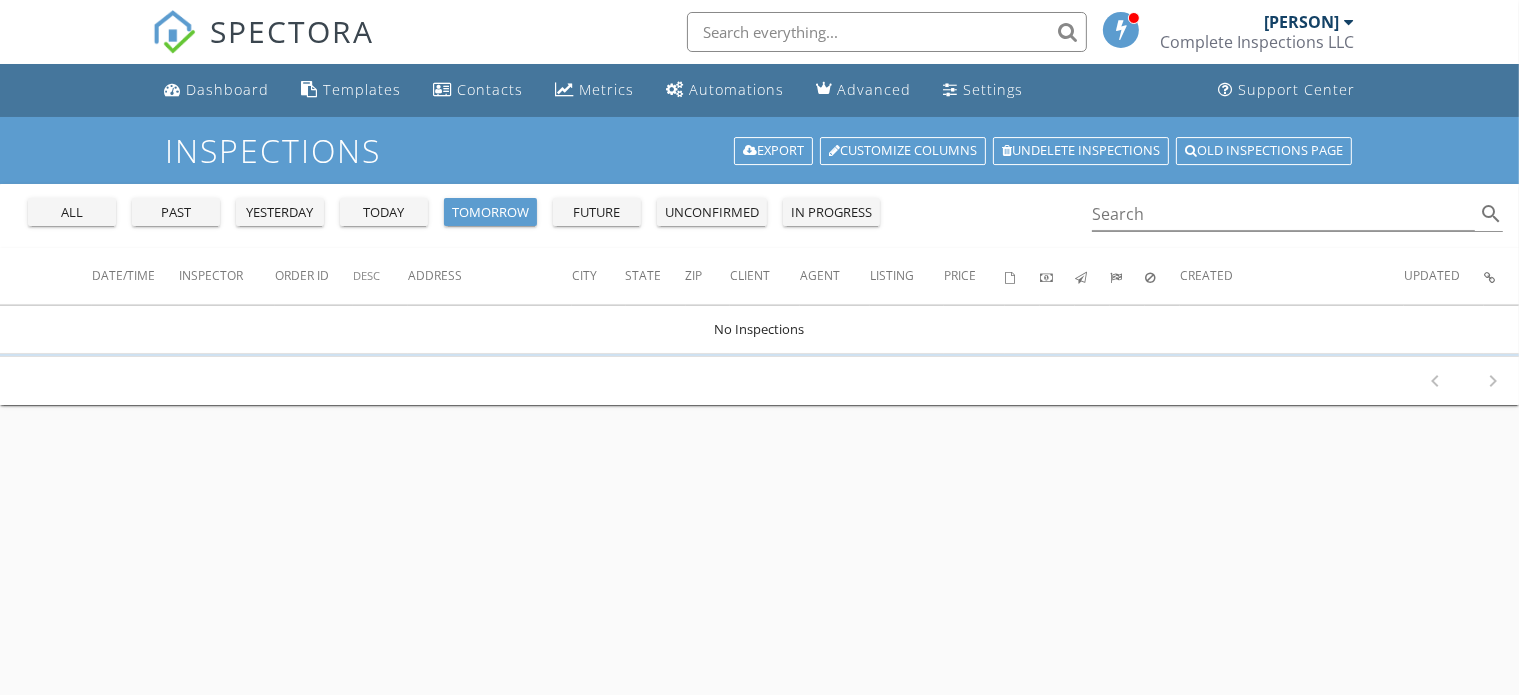 click on "future" at bounding box center [597, 213] 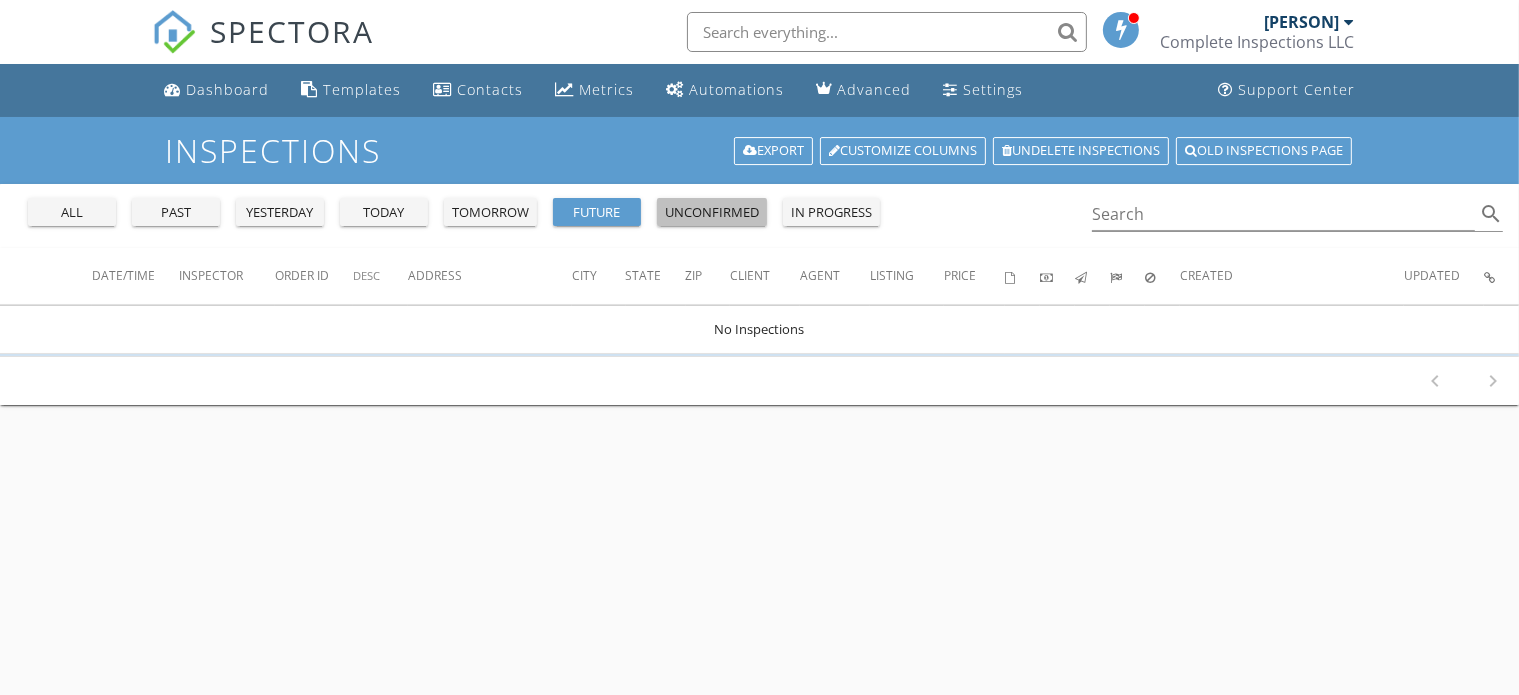 click on "unconfirmed" at bounding box center [712, 213] 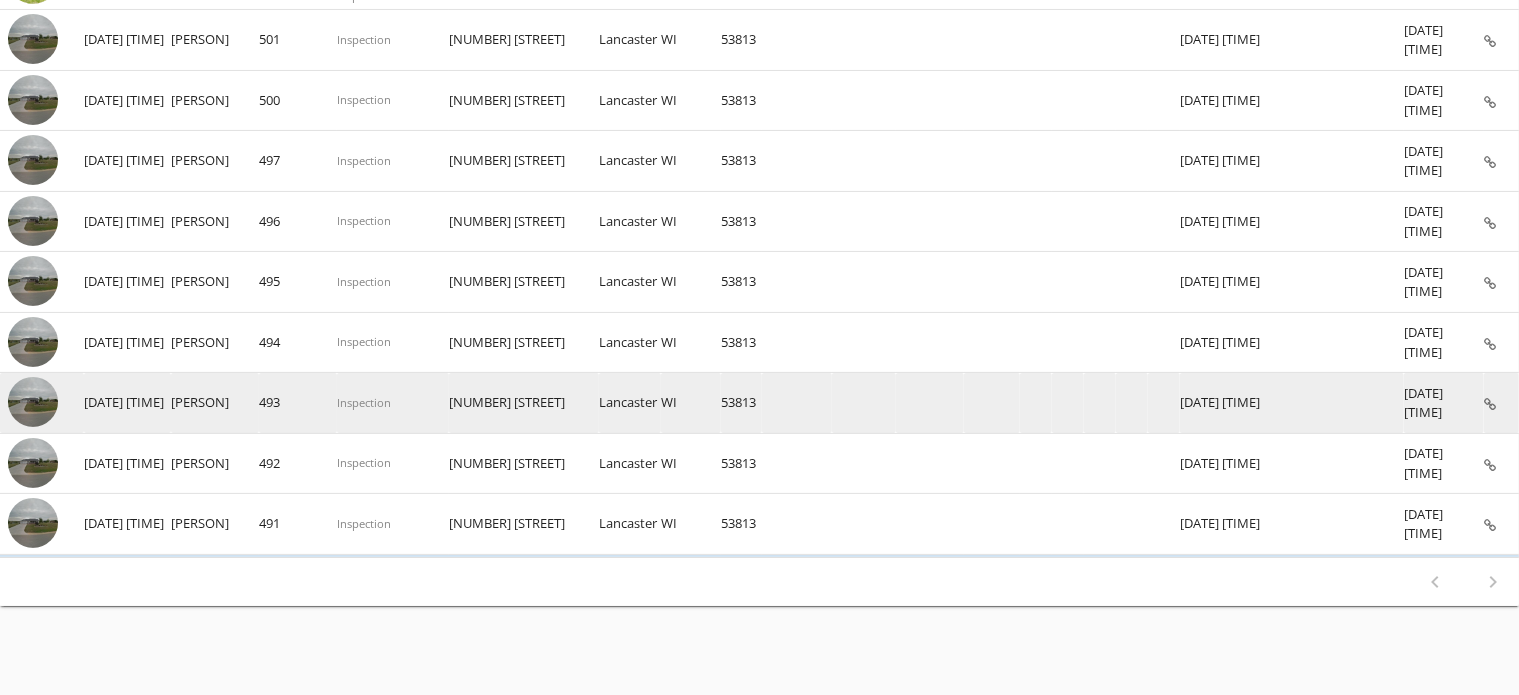 scroll, scrollTop: 360, scrollLeft: 0, axis: vertical 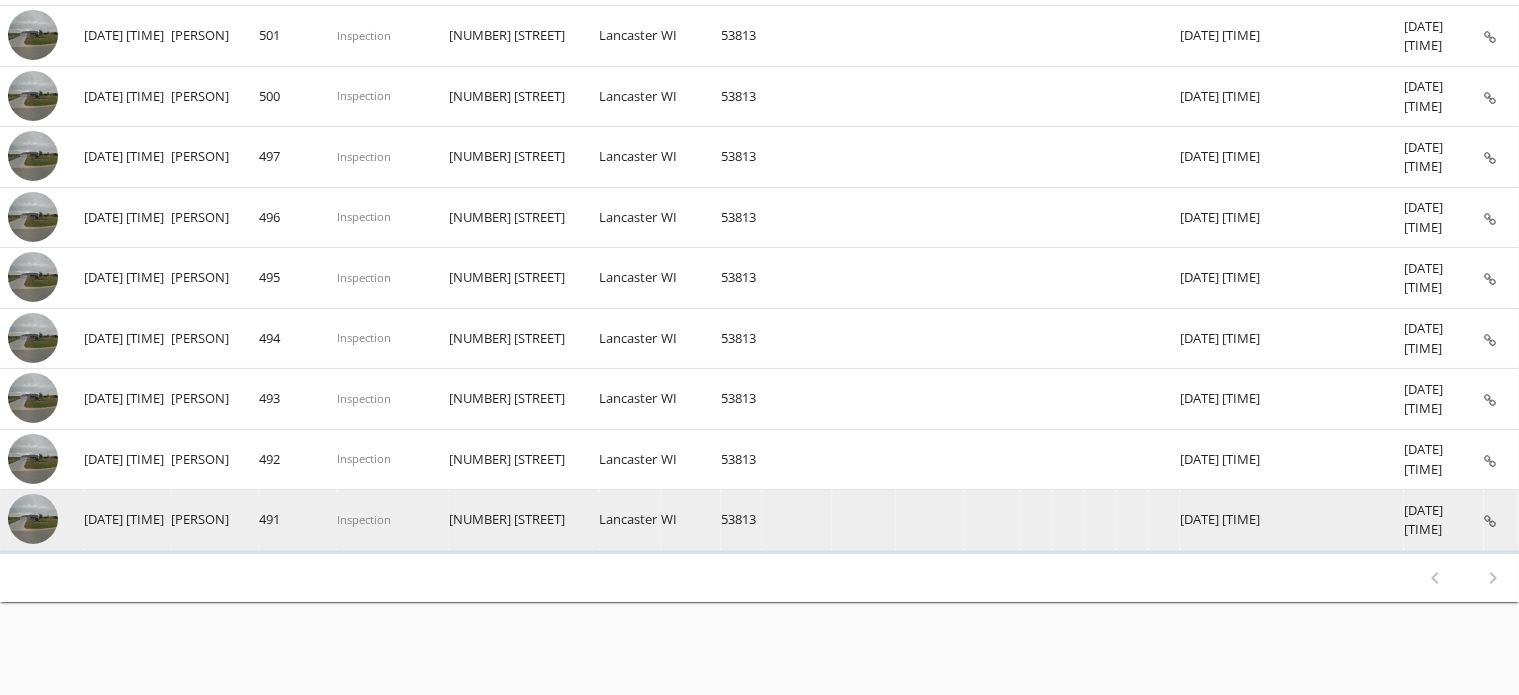 click at bounding box center [33, 519] 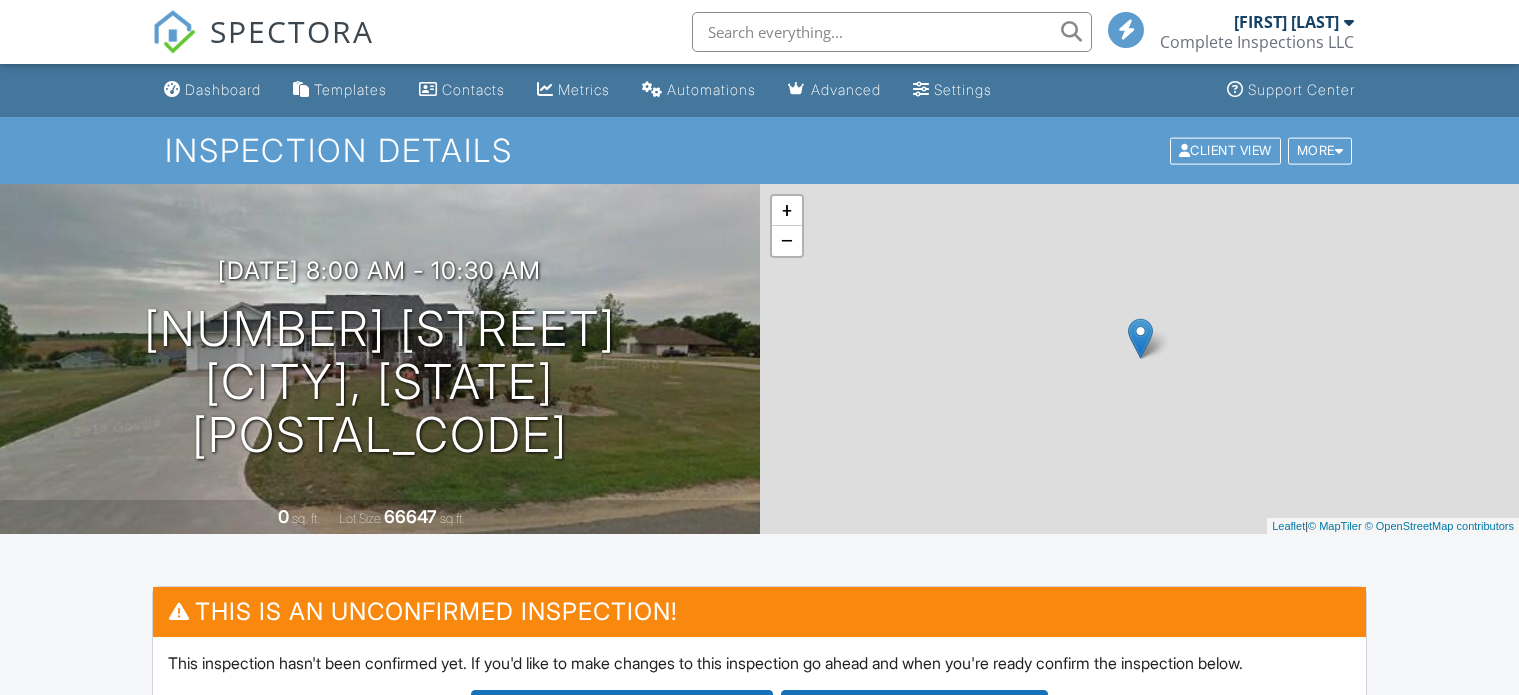 scroll, scrollTop: 0, scrollLeft: 0, axis: both 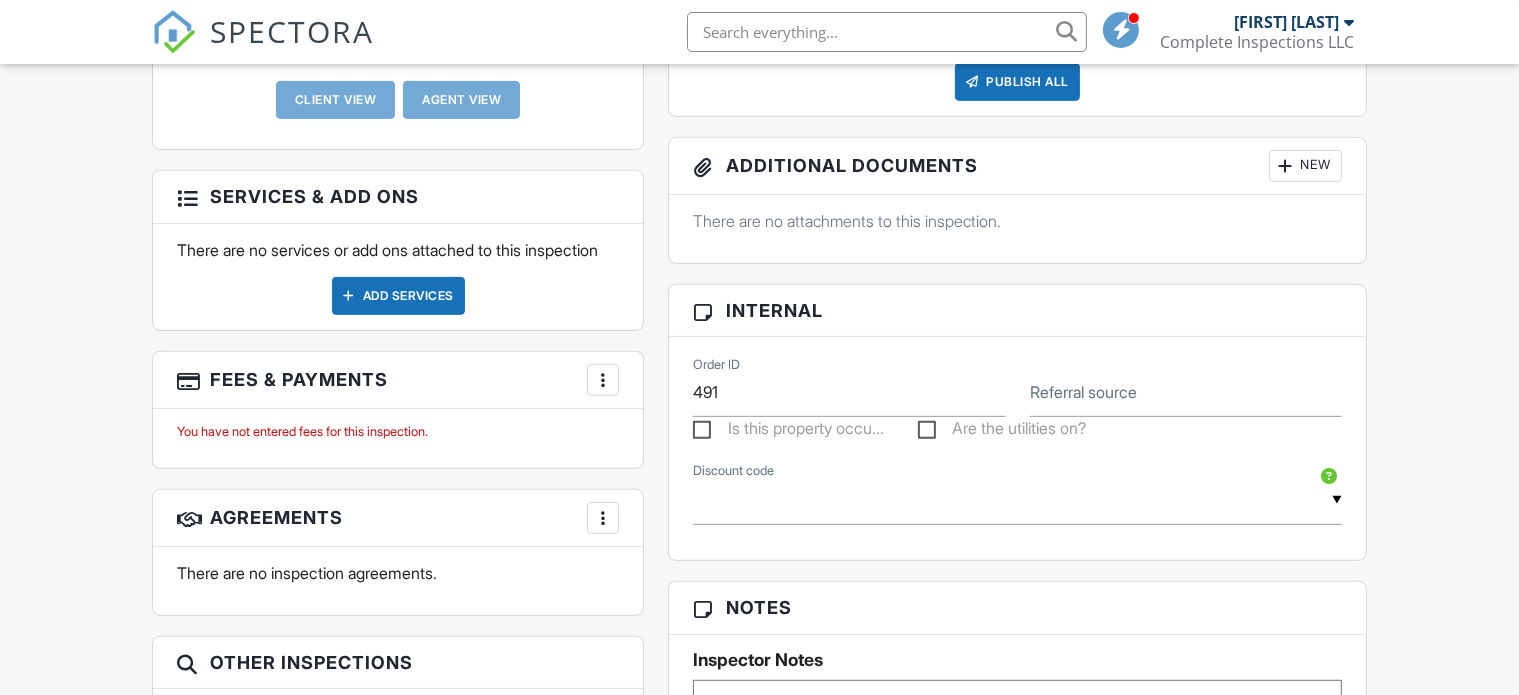 click on "Add Services" at bounding box center [398, 296] 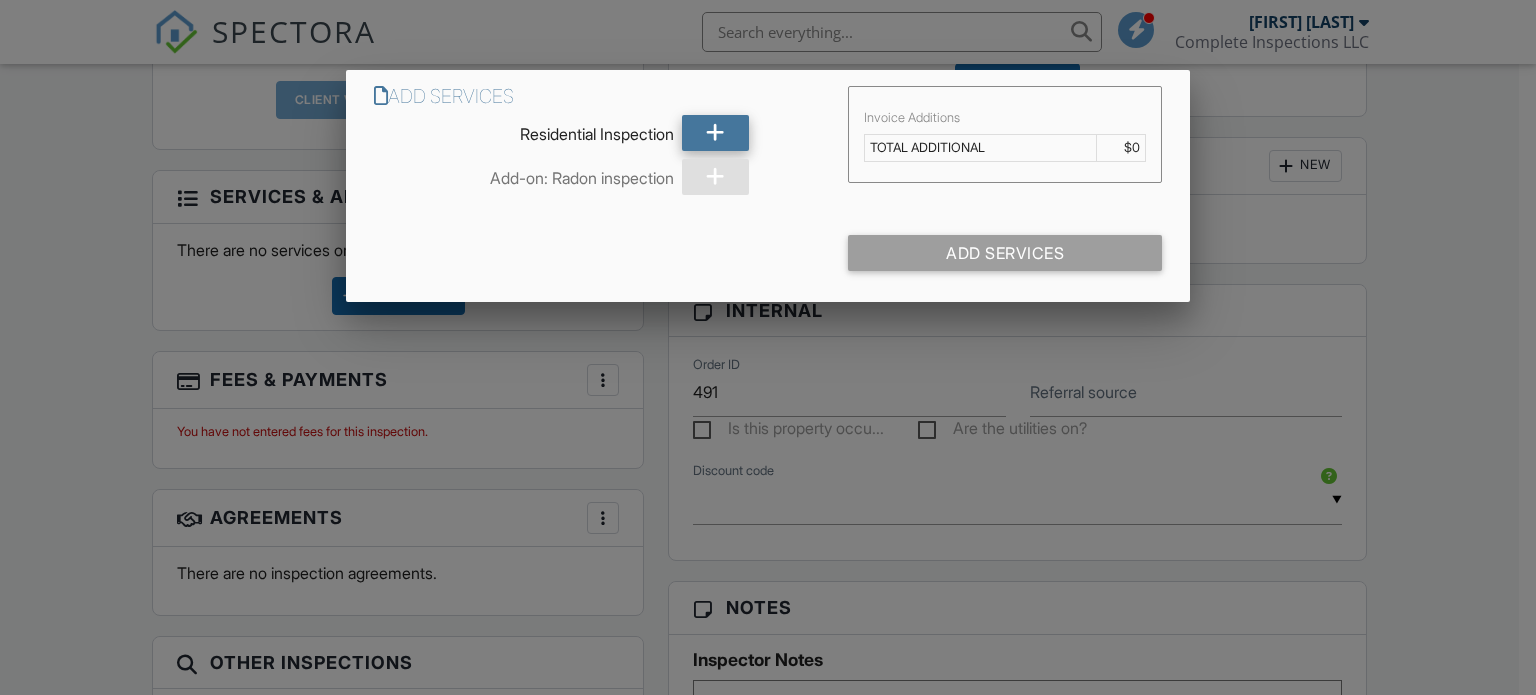 click at bounding box center (715, 133) 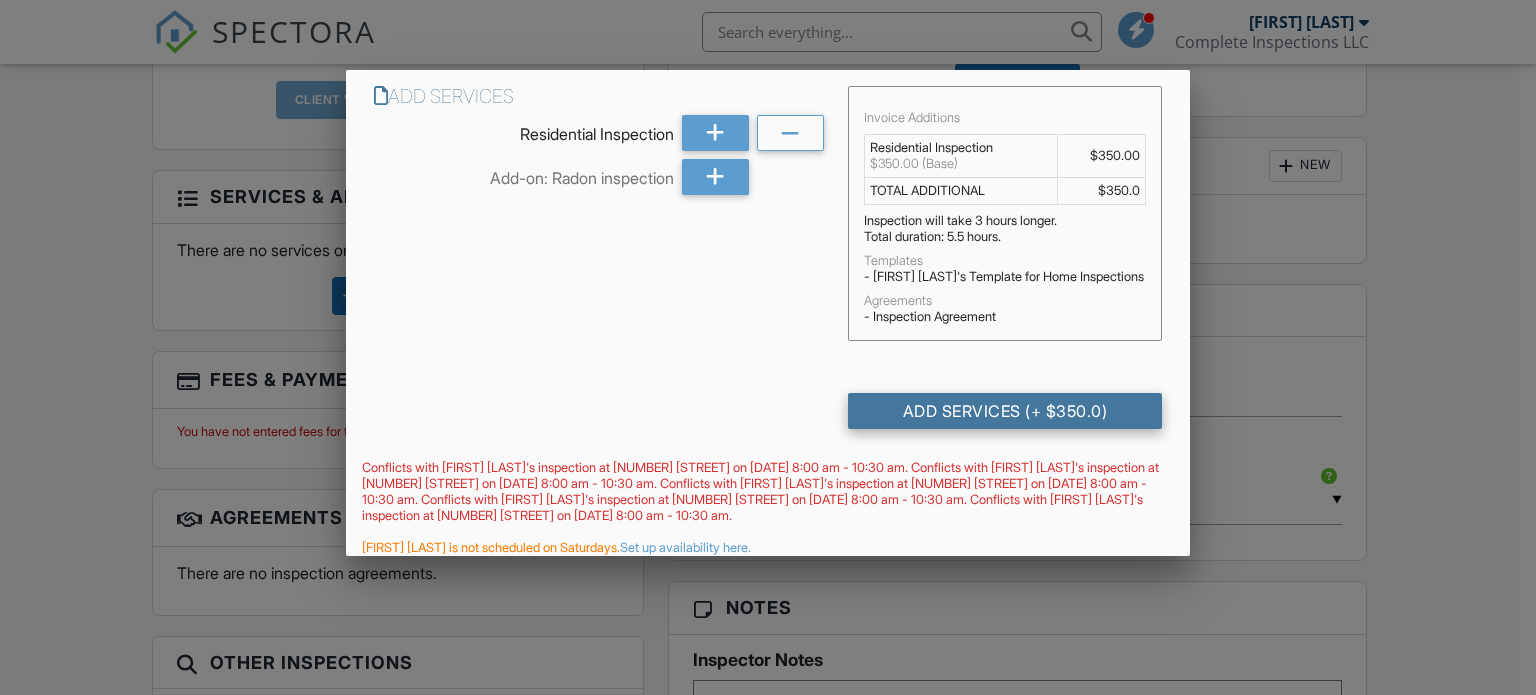 click on "Add Services
(+ $350.0)" at bounding box center (1005, 411) 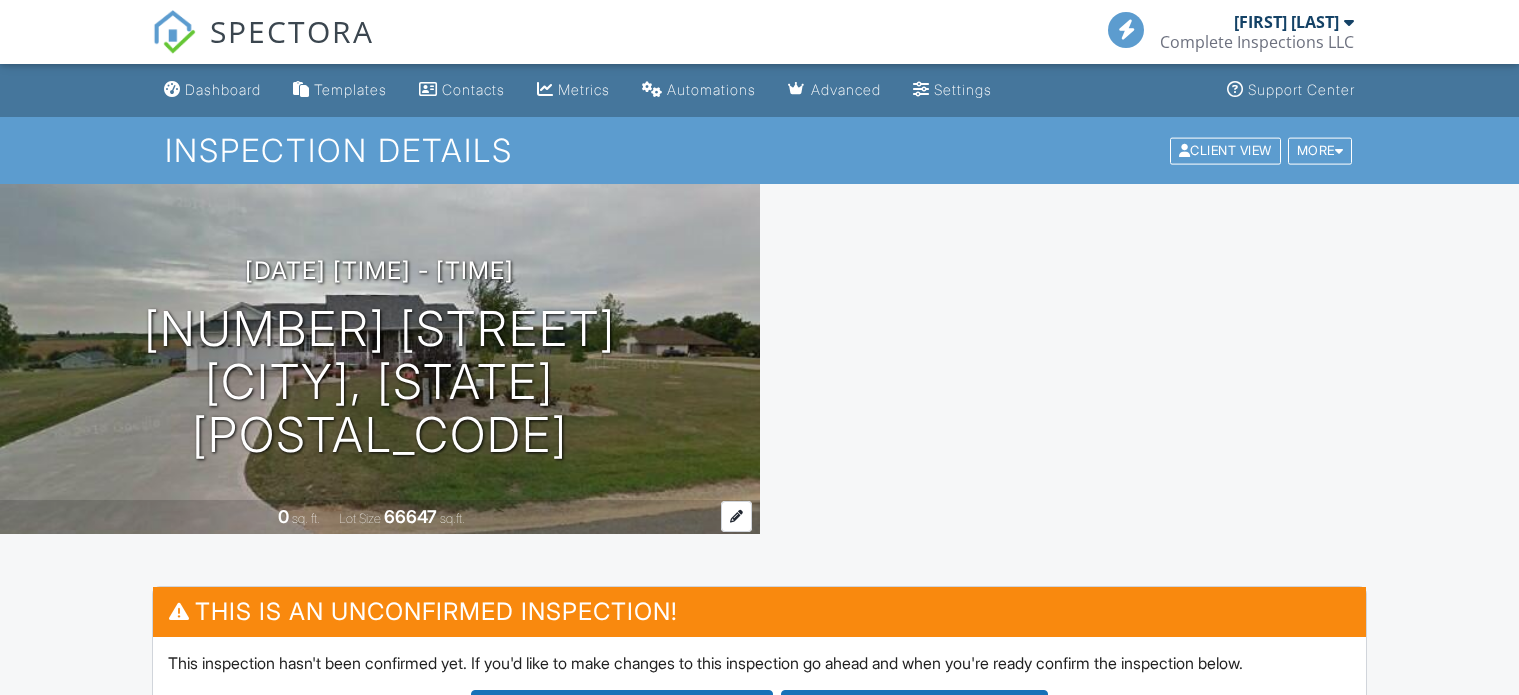 scroll, scrollTop: 0, scrollLeft: 0, axis: both 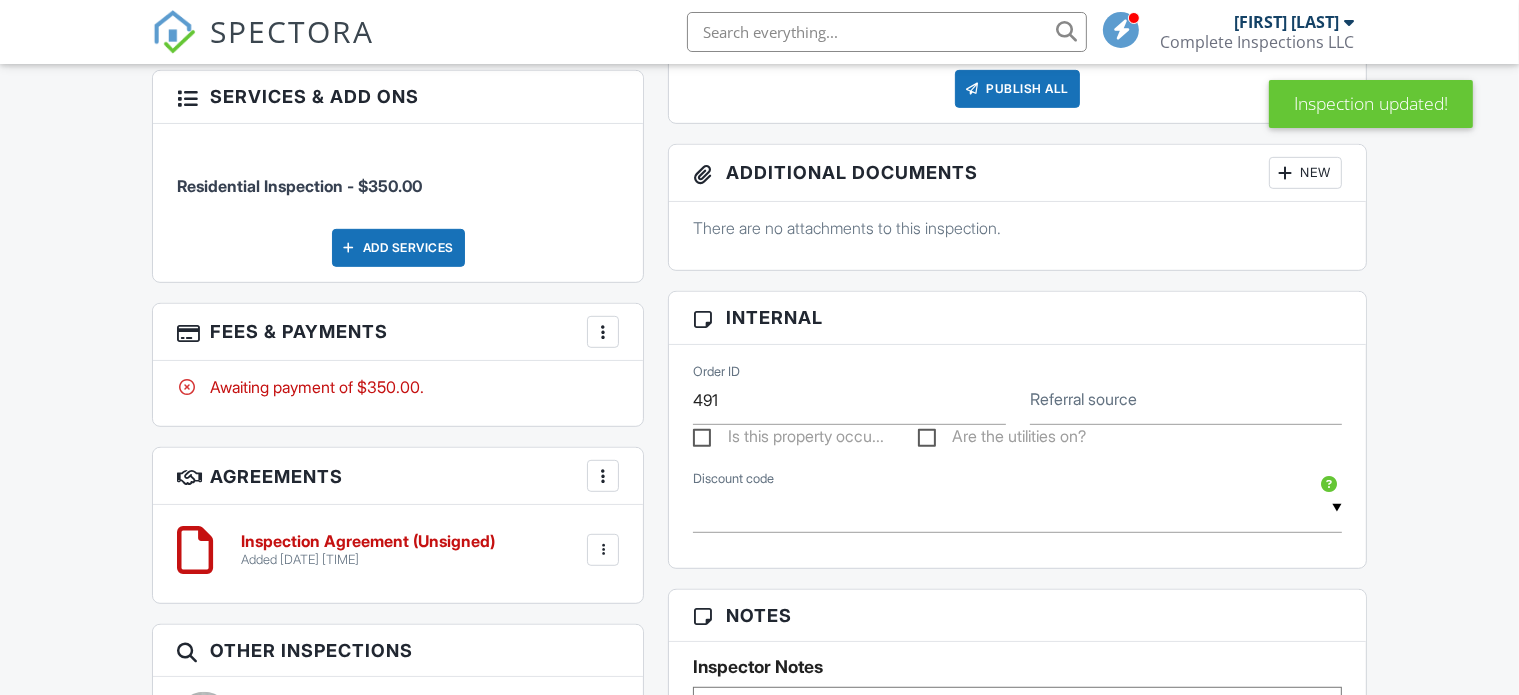 click at bounding box center [603, 332] 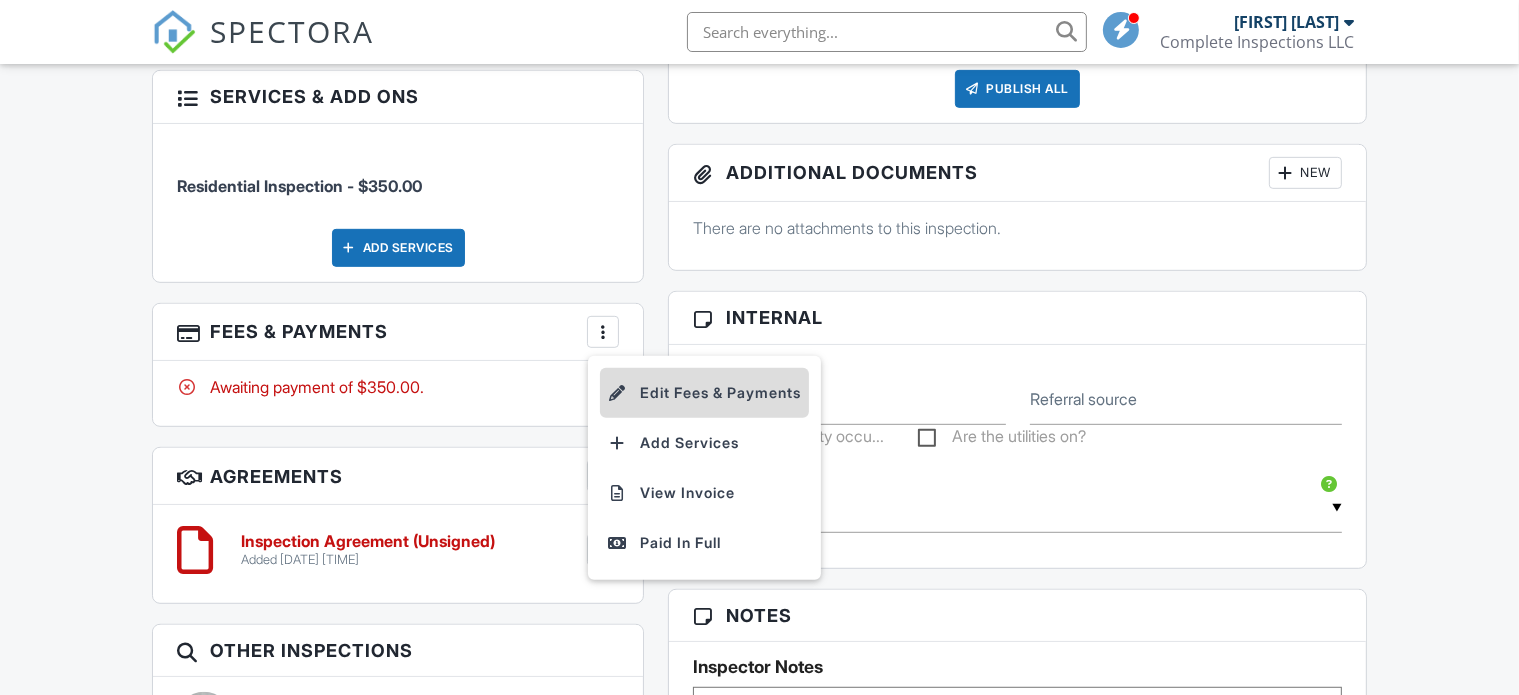 click on "Edit Fees & Payments" at bounding box center [704, 393] 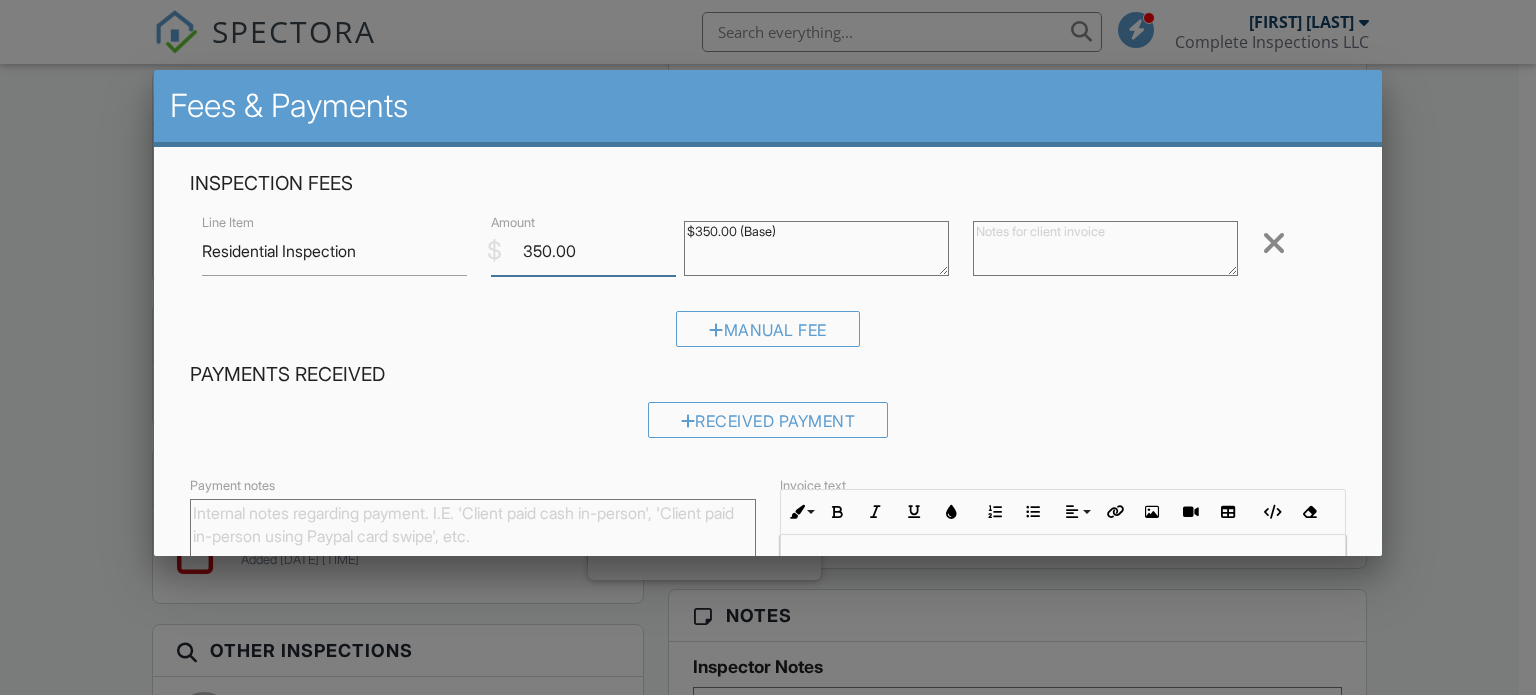 click on "350.00" at bounding box center [583, 251] 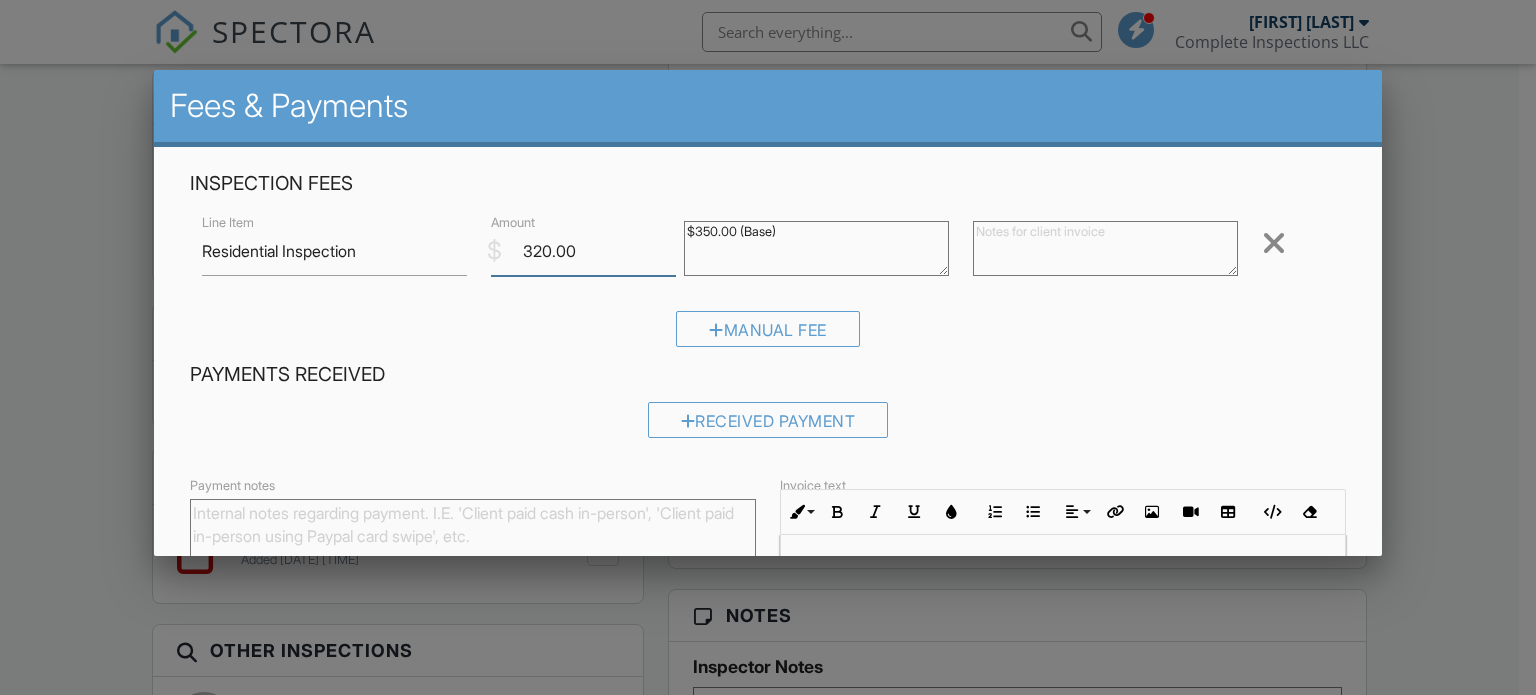 type on "320.00" 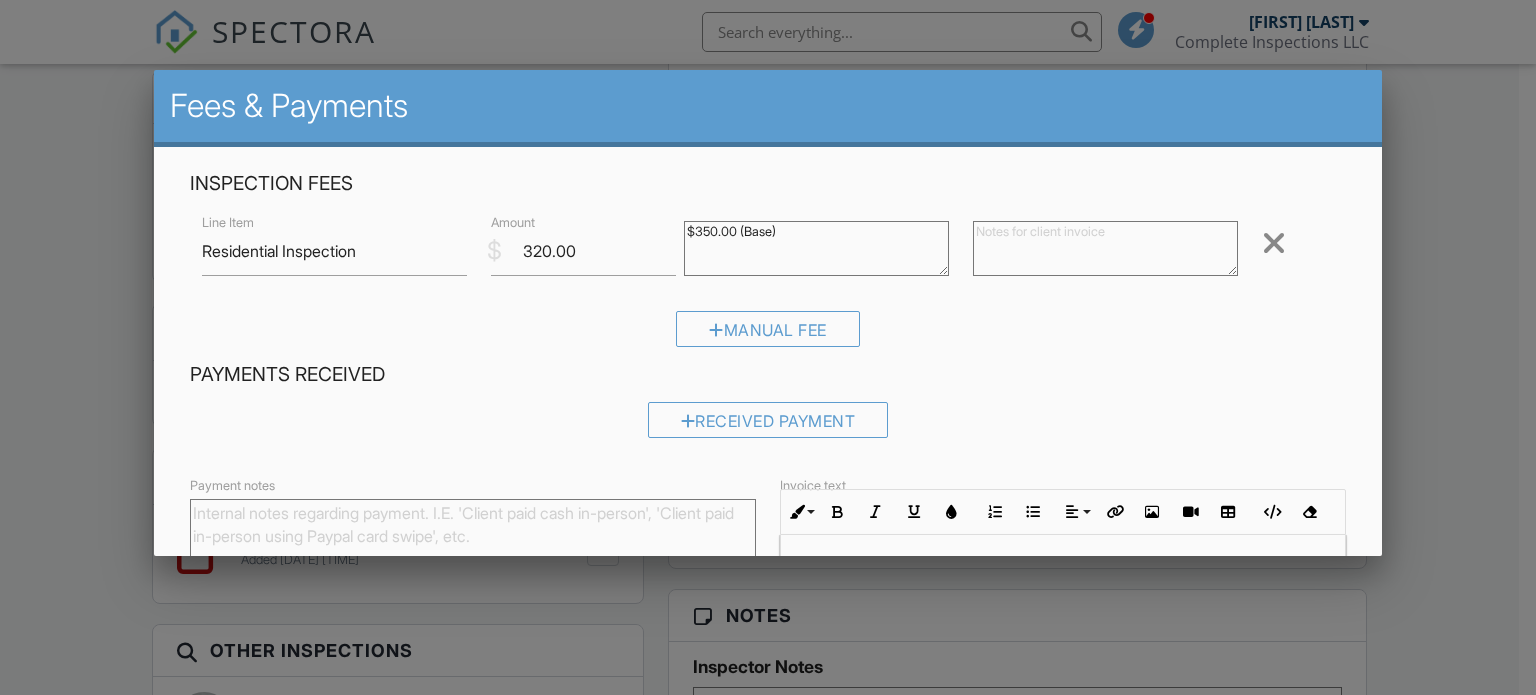 click on "Manual Fee" at bounding box center (768, 336) 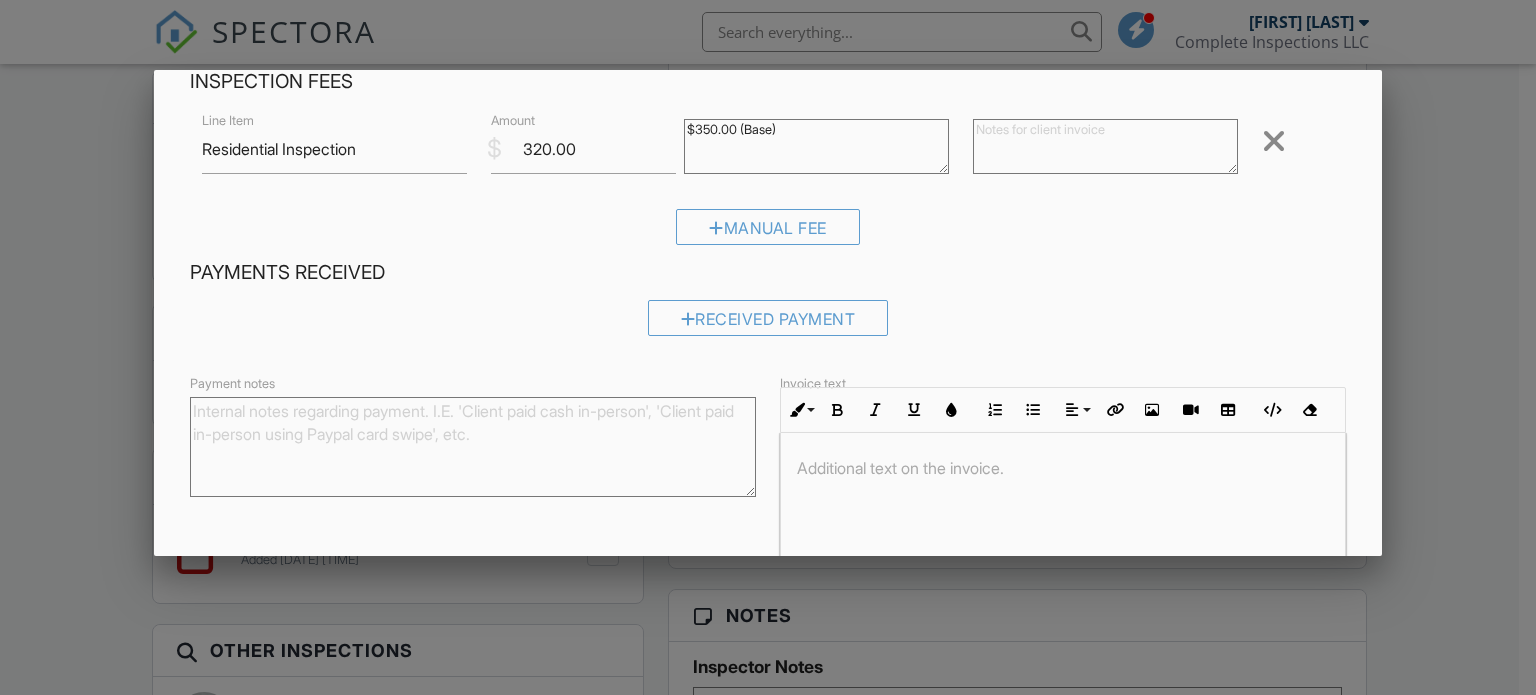 scroll, scrollTop: 224, scrollLeft: 0, axis: vertical 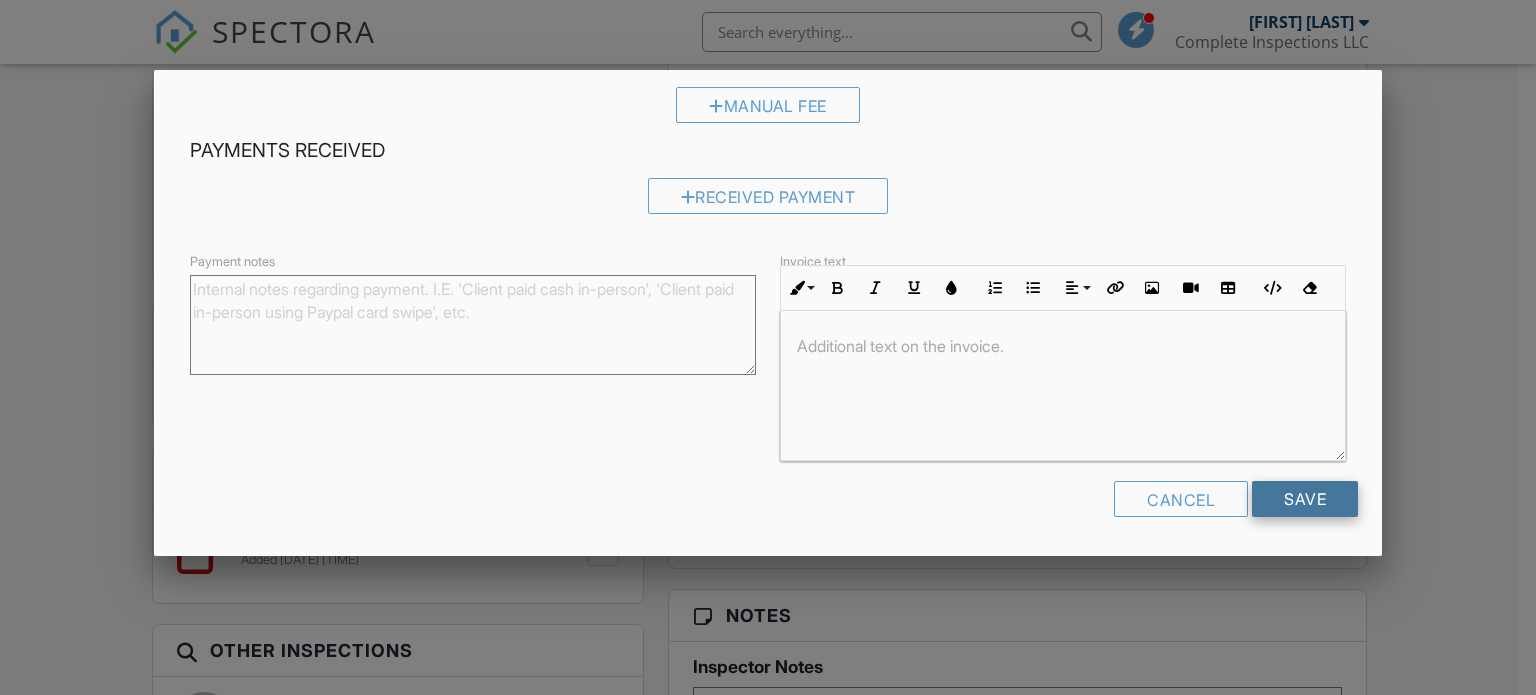 click on "Save" at bounding box center (1305, 499) 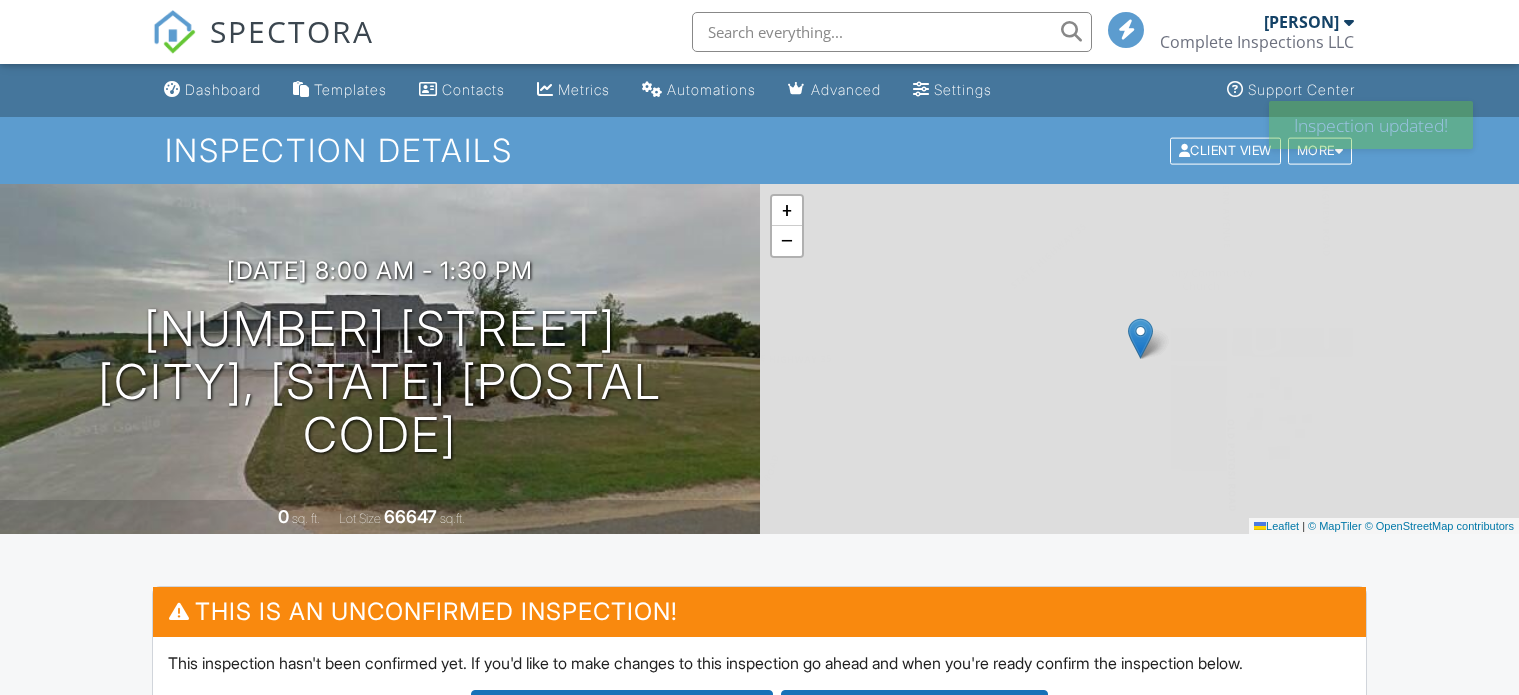 scroll, scrollTop: 0, scrollLeft: 0, axis: both 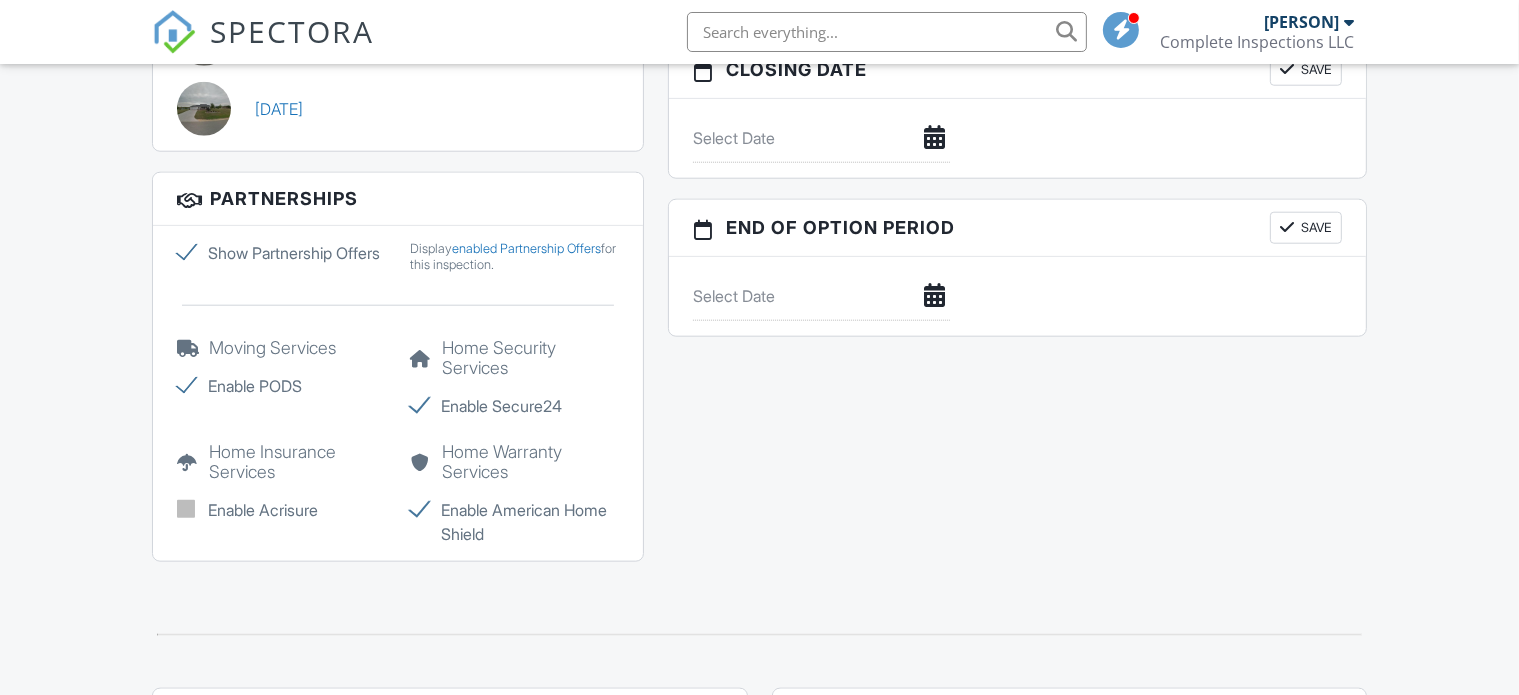 click on "Show Partnership Offers" at bounding box center (281, 253) 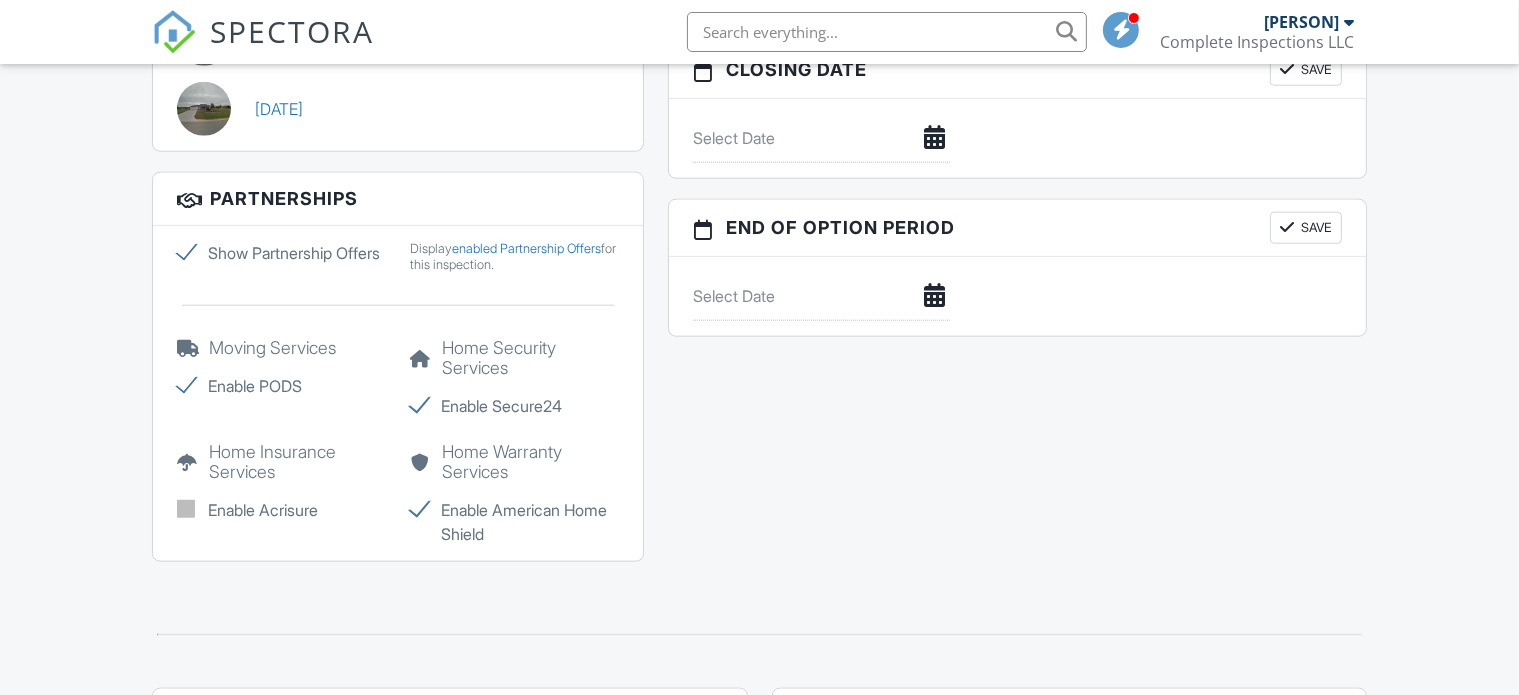 click on "Show Partnership Offers" at bounding box center (-9840, 247) 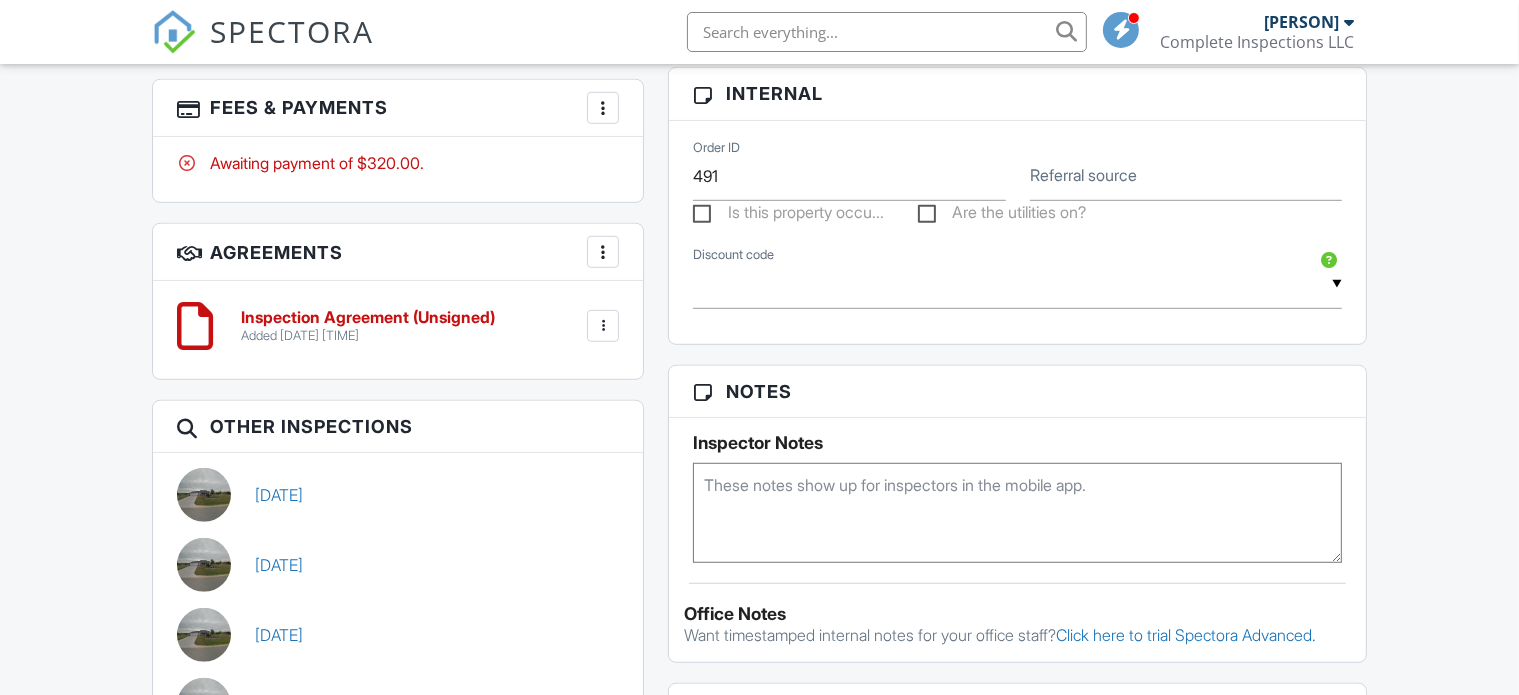scroll, scrollTop: 1188, scrollLeft: 0, axis: vertical 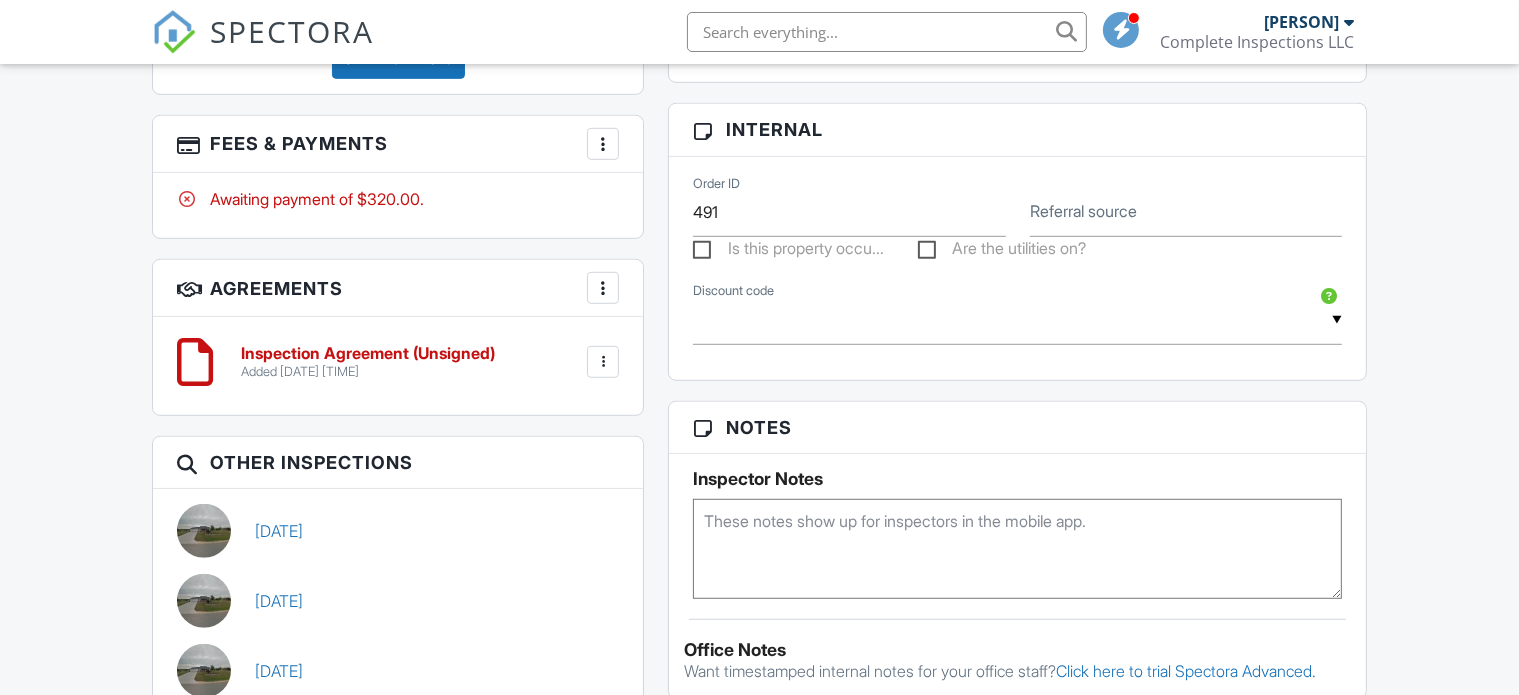 click on "Is this property occu..." at bounding box center (788, 251) 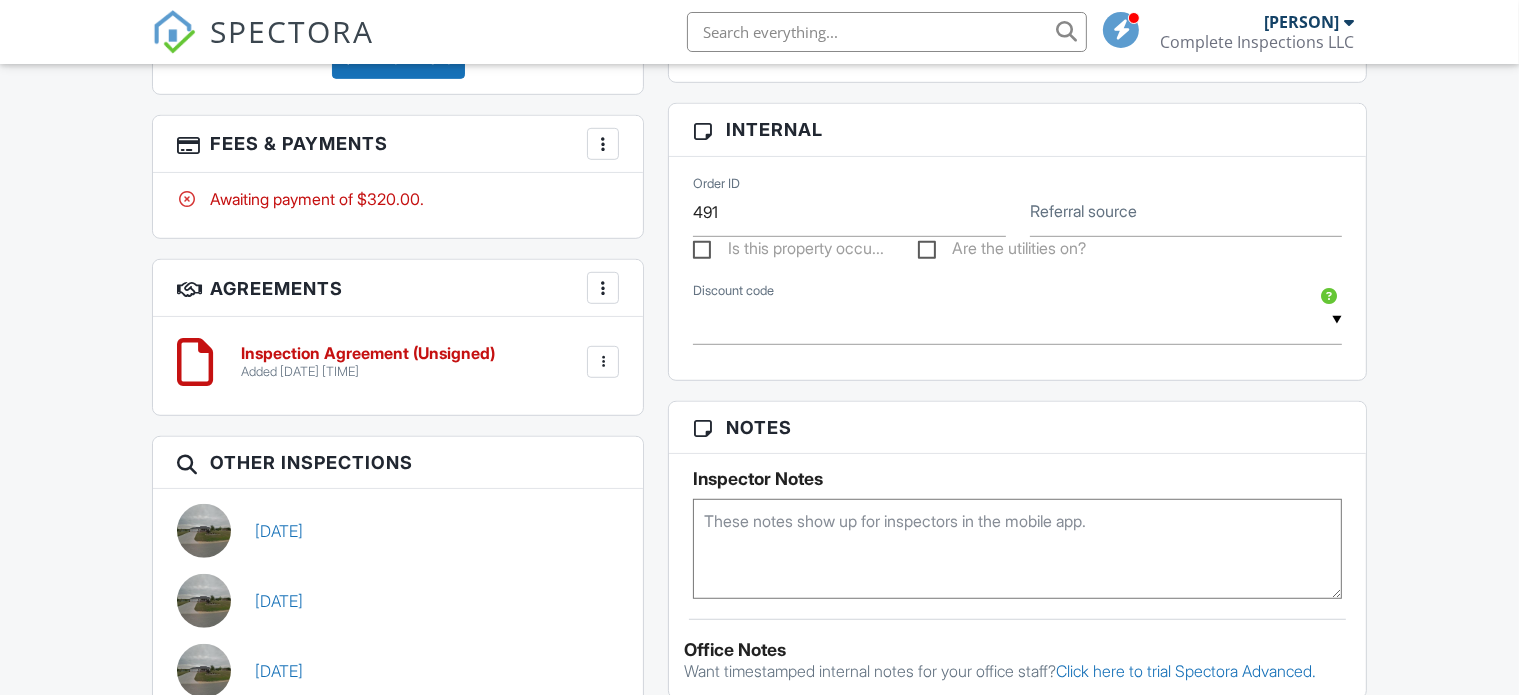 click on "Is this property occu..." at bounding box center (699, 251) 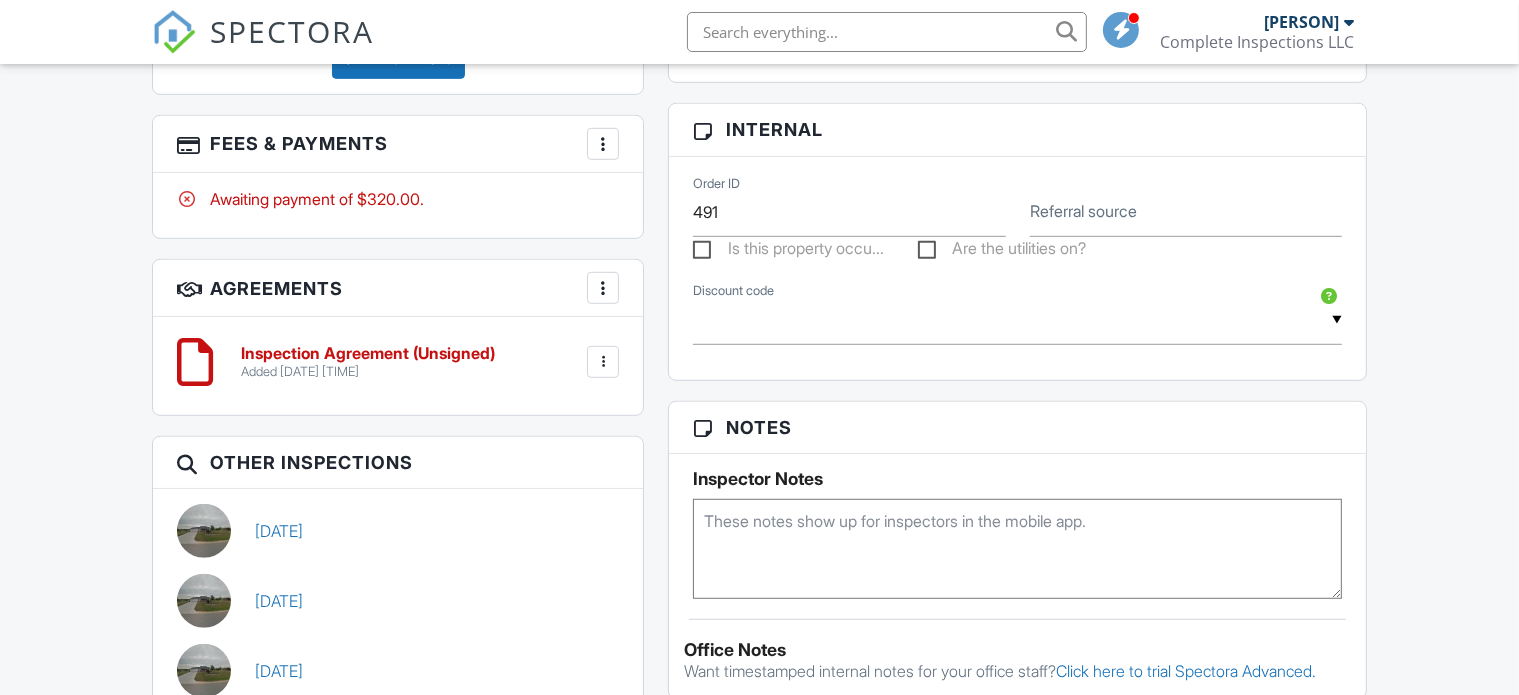checkbox on "true" 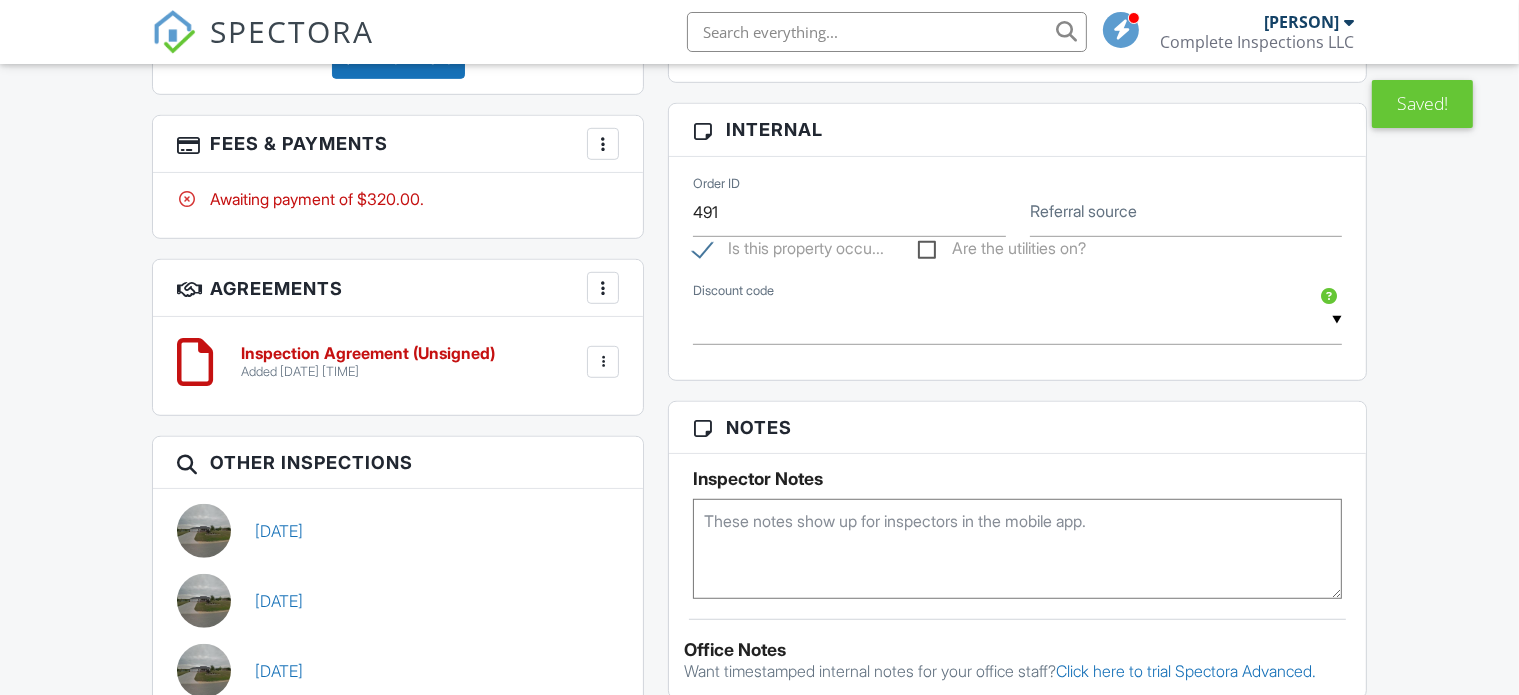 click on "Are the utilities on?" at bounding box center (1002, 251) 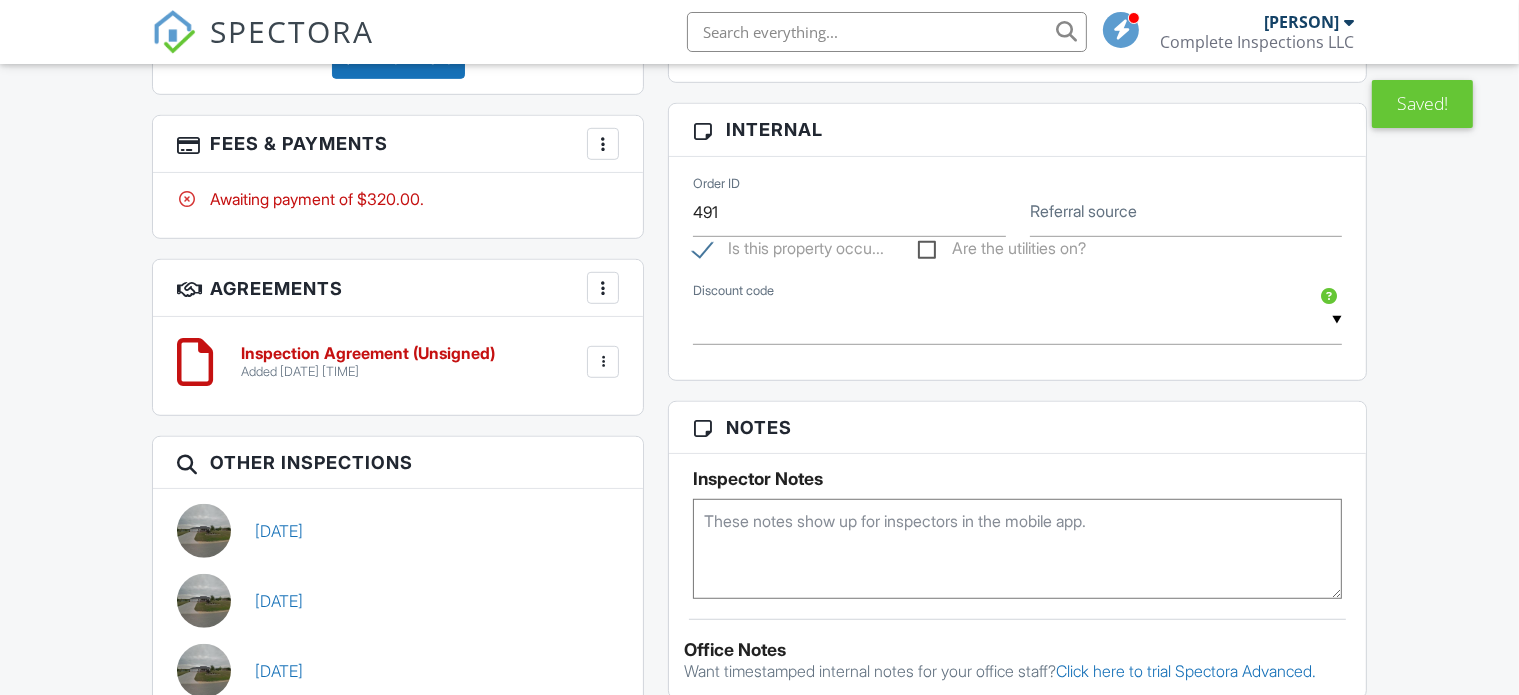 click on "Are the utilities on?" at bounding box center (924, 251) 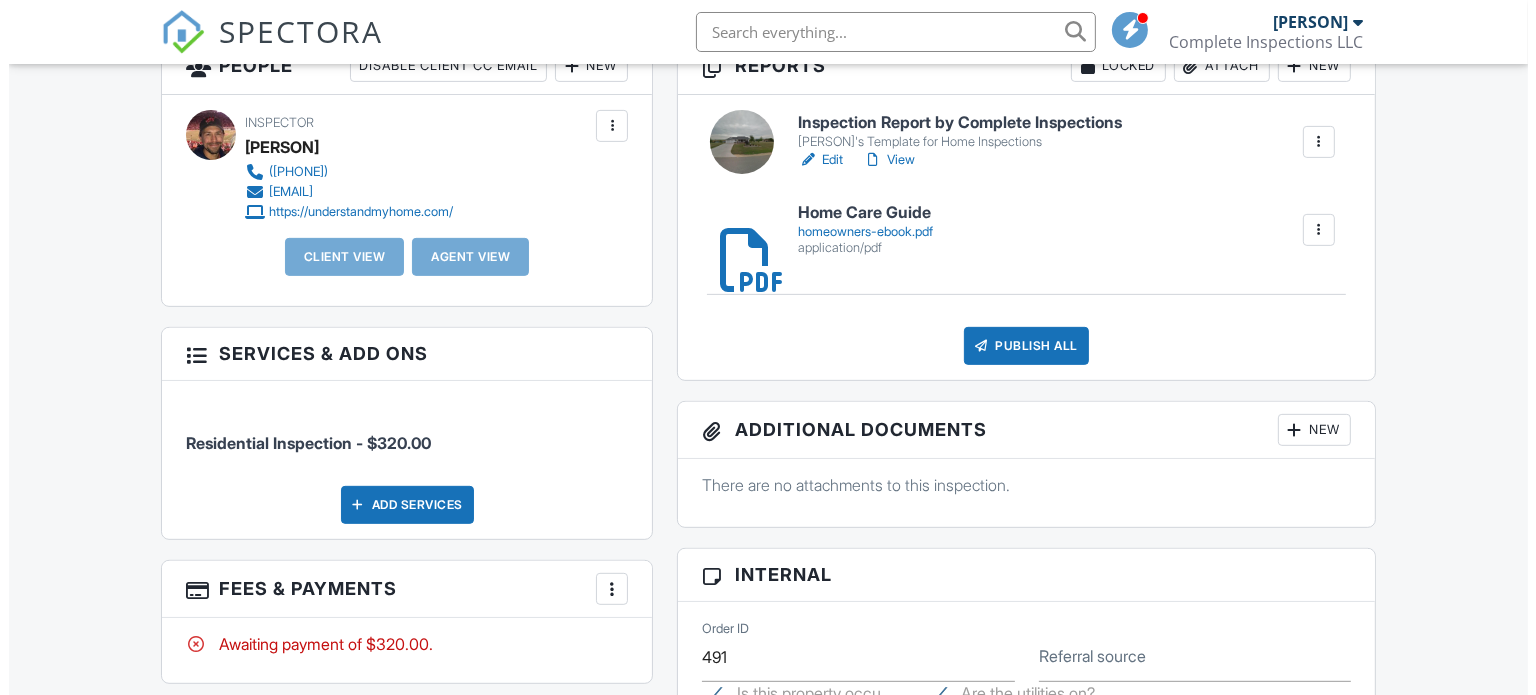 scroll, scrollTop: 588, scrollLeft: 0, axis: vertical 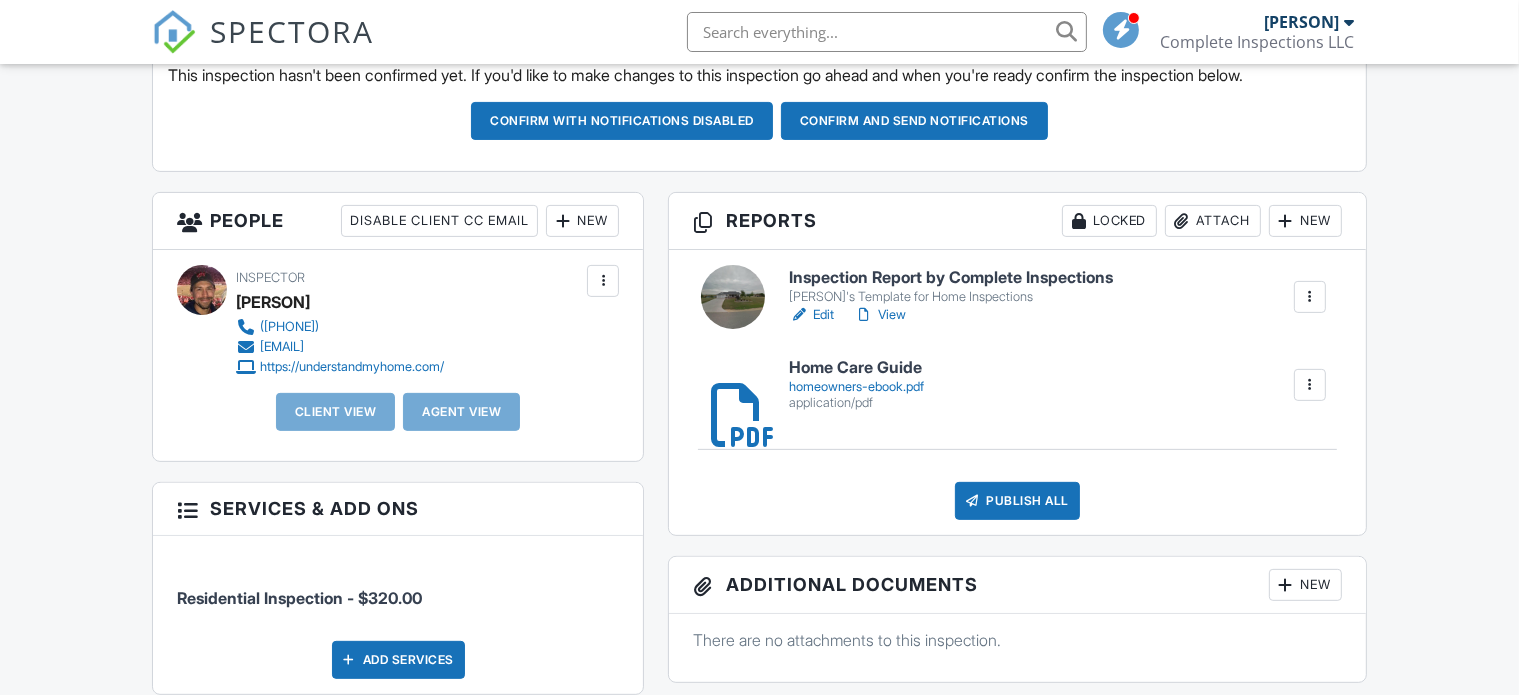 click on "New" at bounding box center [582, 221] 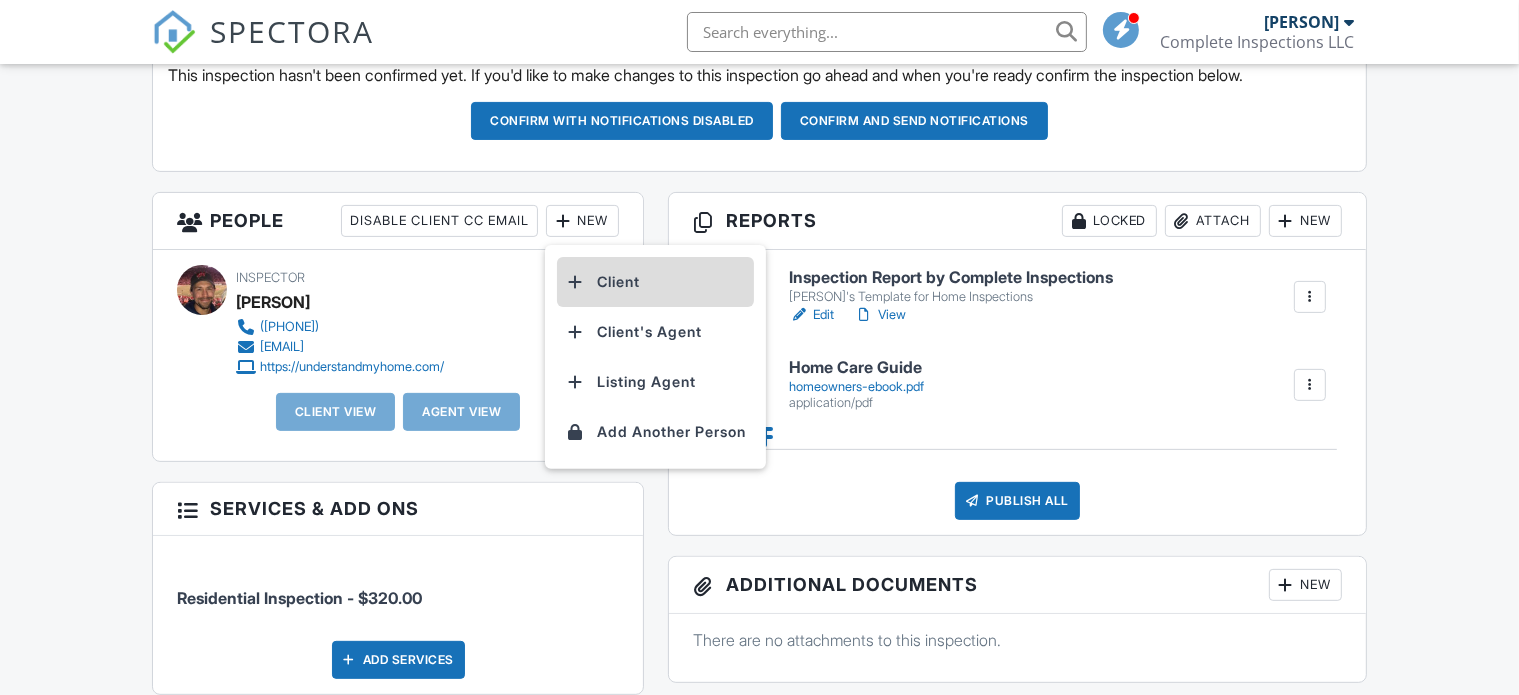click on "Client" at bounding box center [655, 282] 